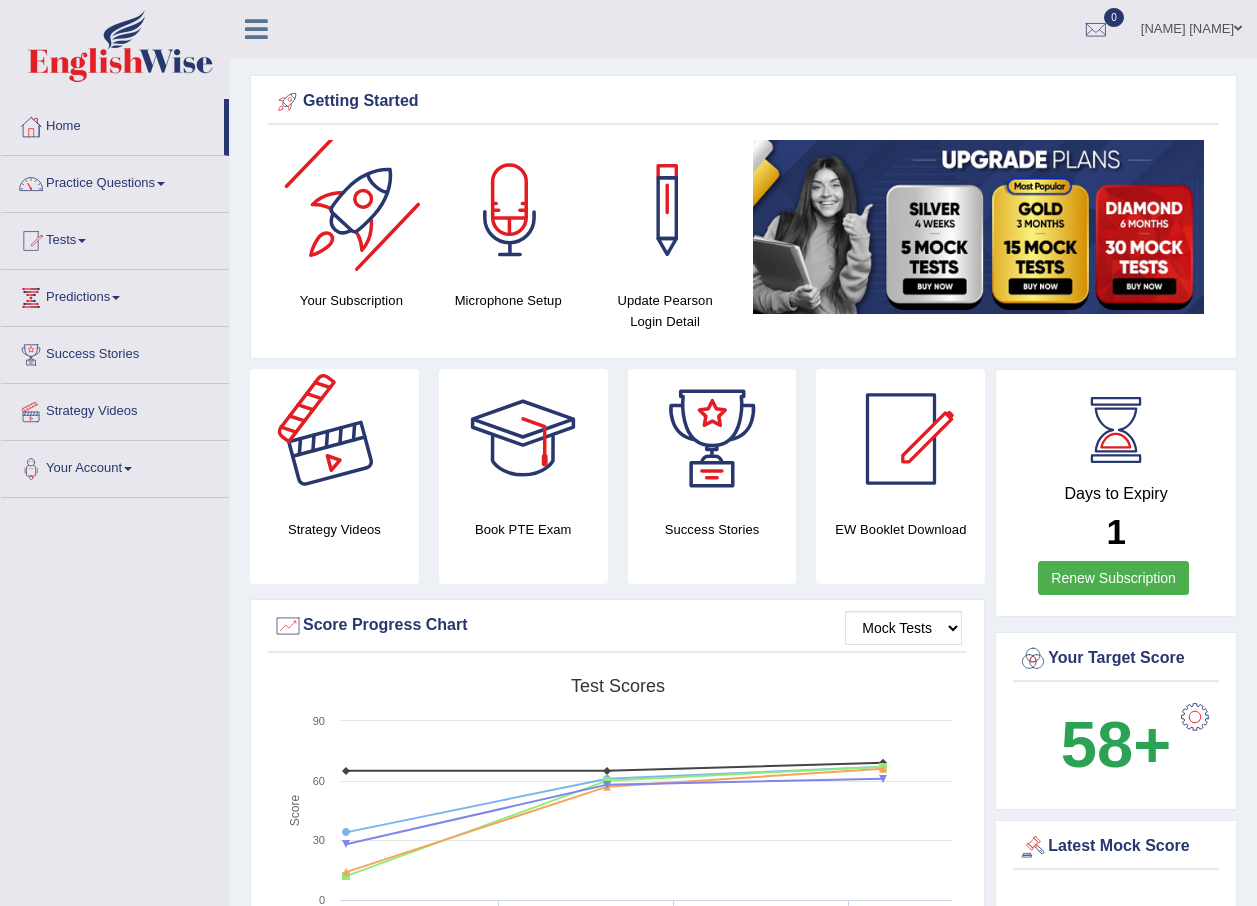 scroll, scrollTop: 196, scrollLeft: 0, axis: vertical 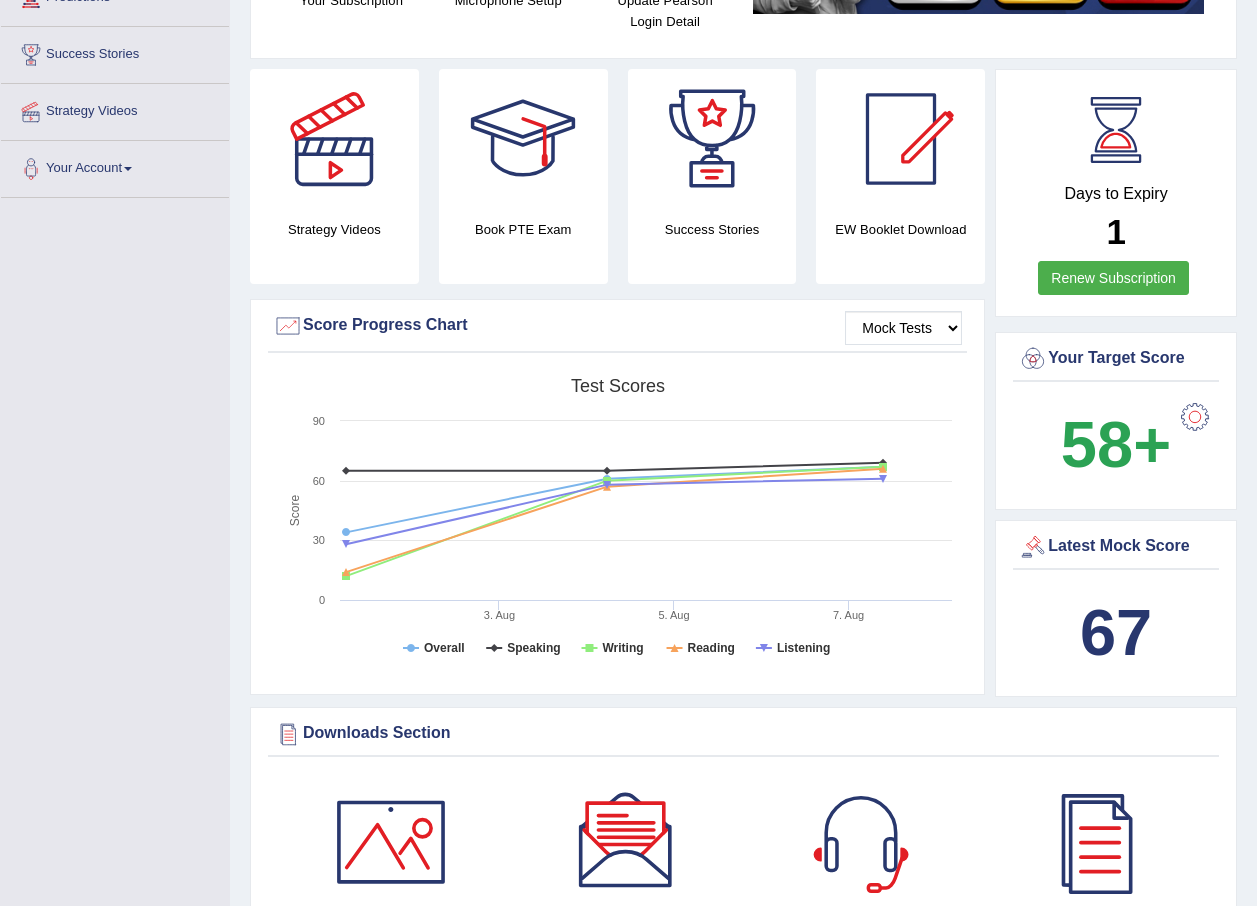 click on "67" at bounding box center [1116, 632] 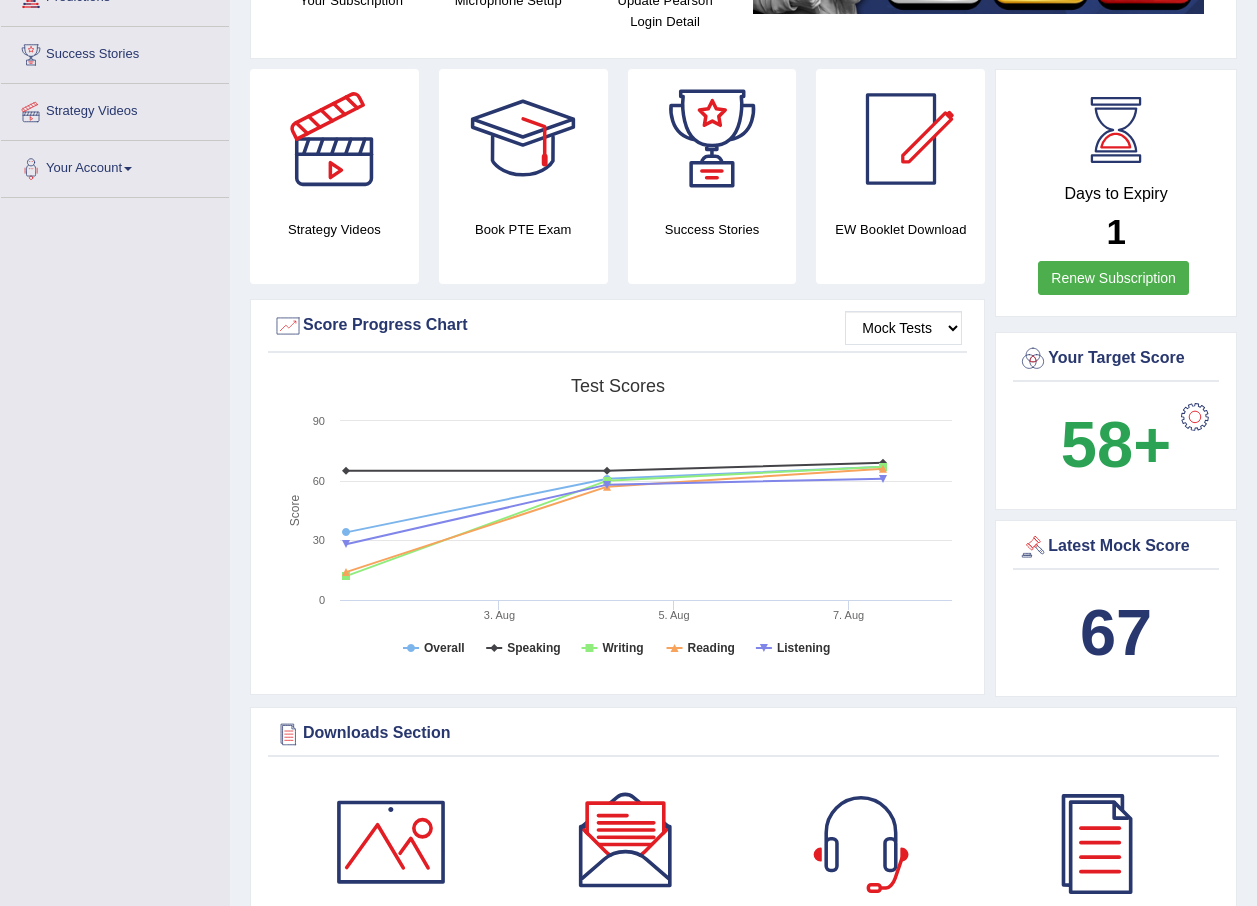 click at bounding box center (1195, 417) 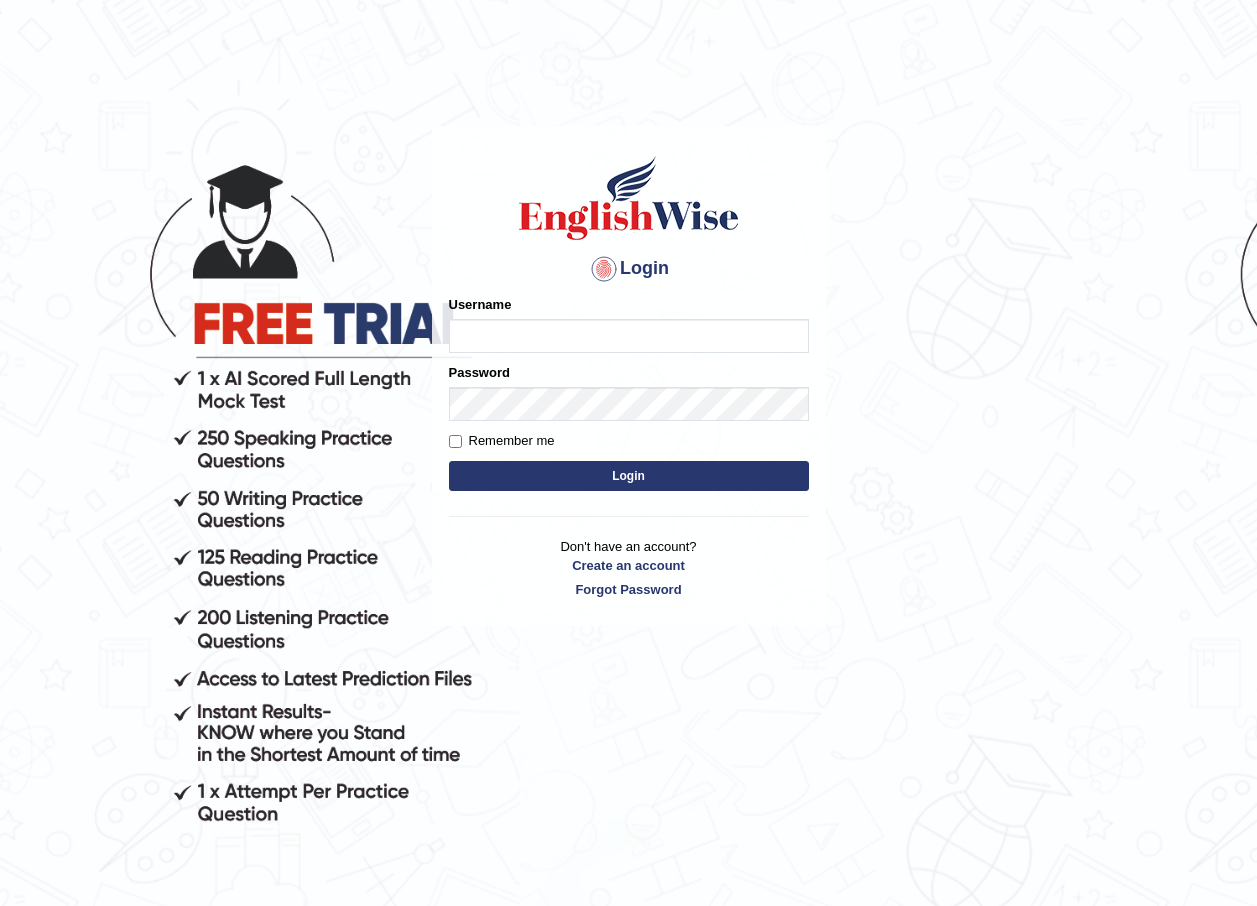 scroll, scrollTop: 0, scrollLeft: 0, axis: both 